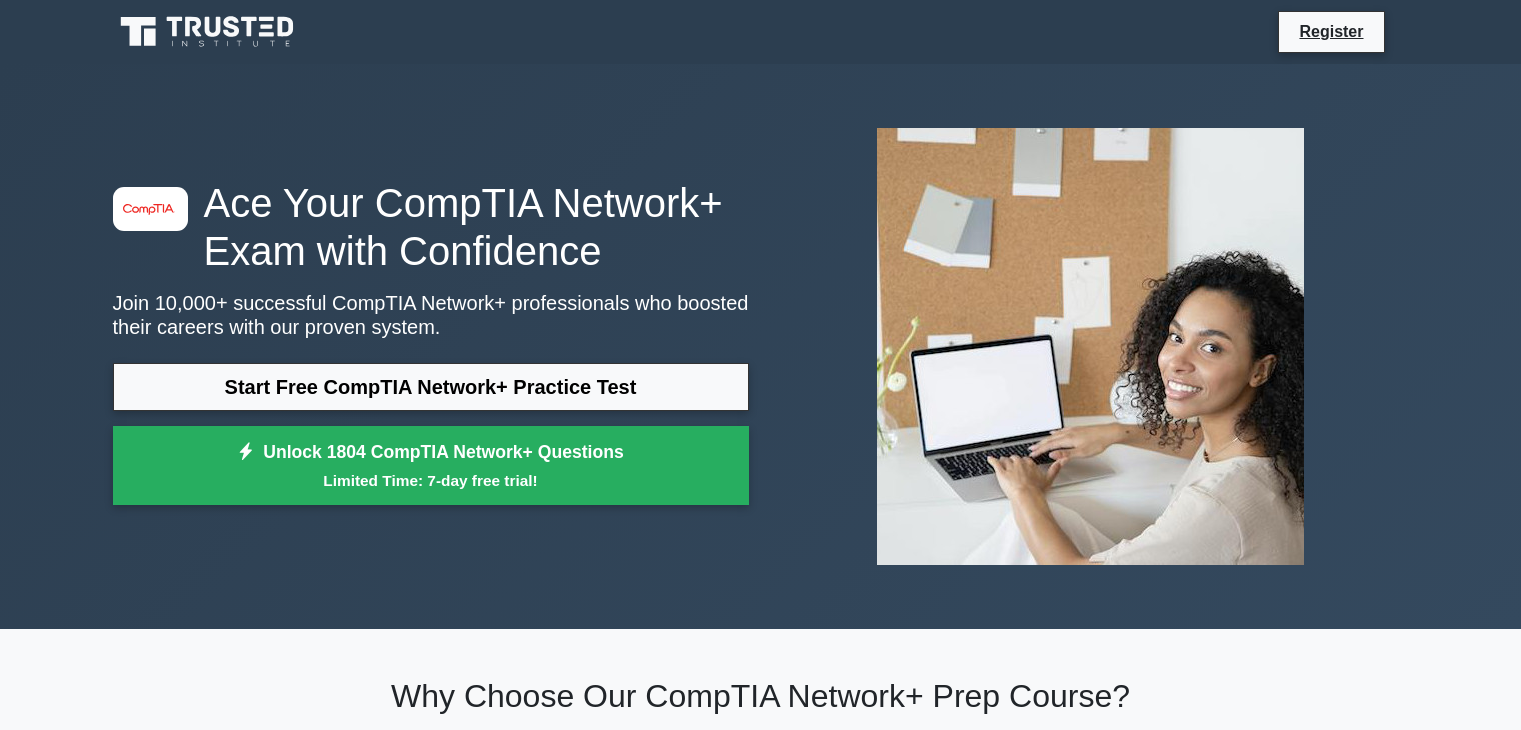 scroll, scrollTop: 0, scrollLeft: 0, axis: both 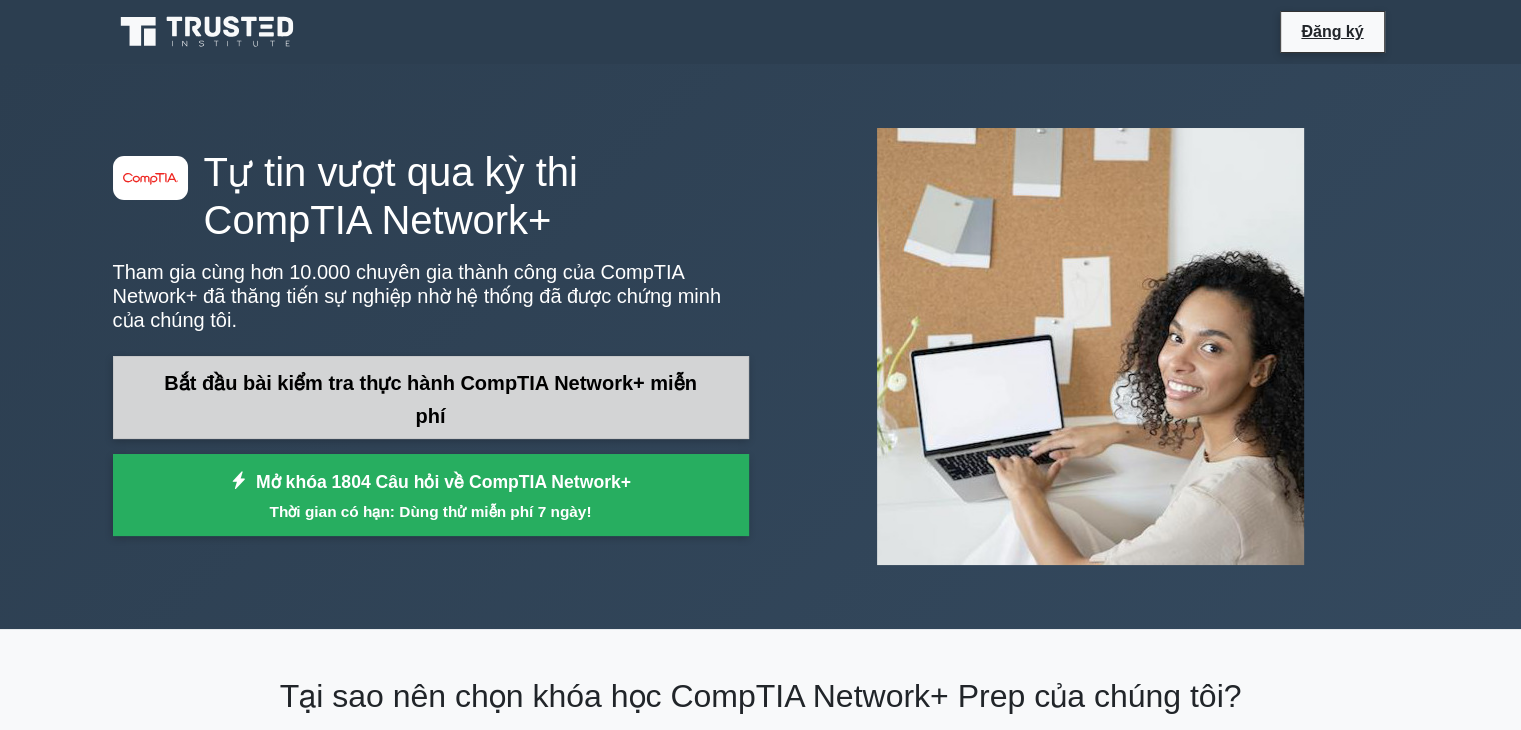 click on "Bắt đầu bài kiểm tra thực hành CompTIA Network+ miễn phí" at bounding box center (431, 397) 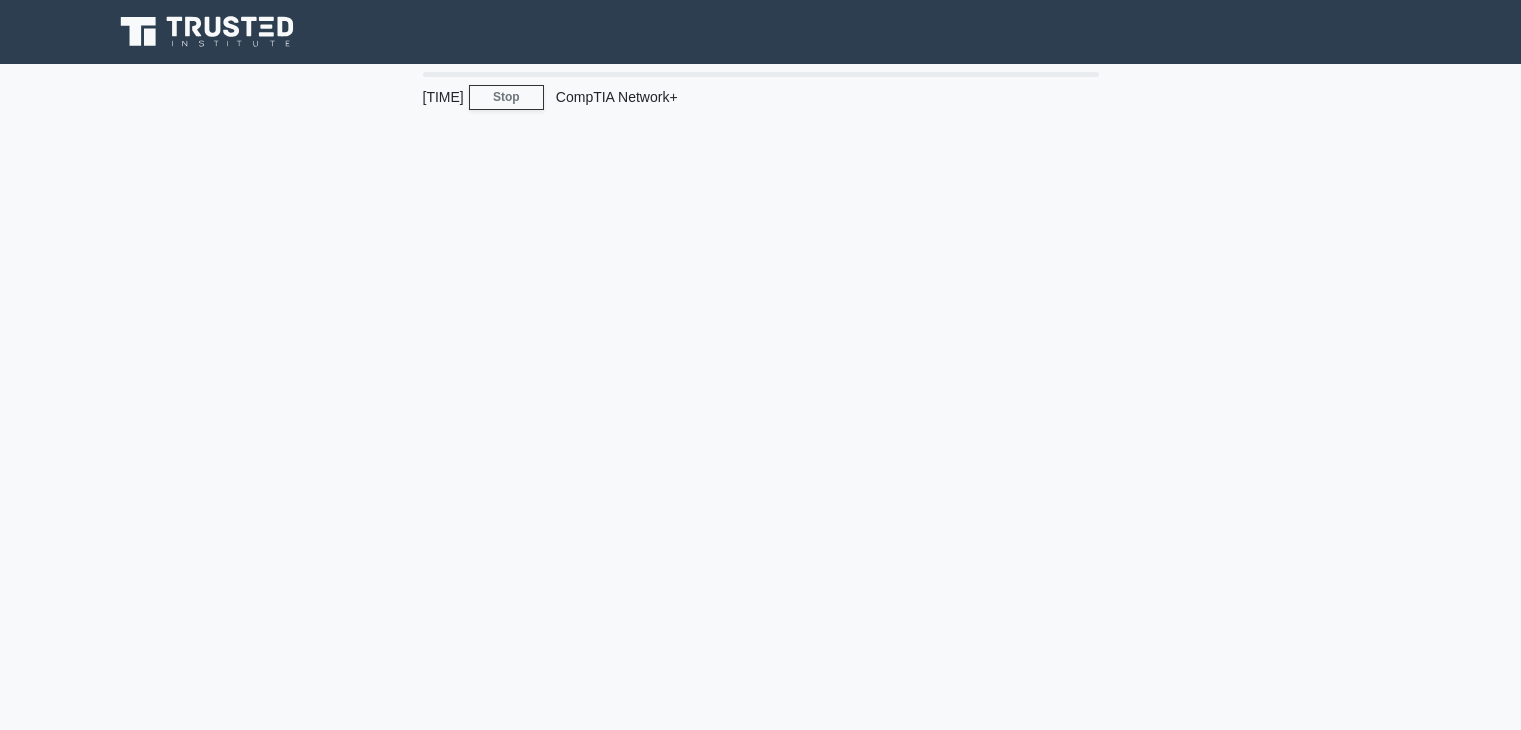 scroll, scrollTop: 0, scrollLeft: 0, axis: both 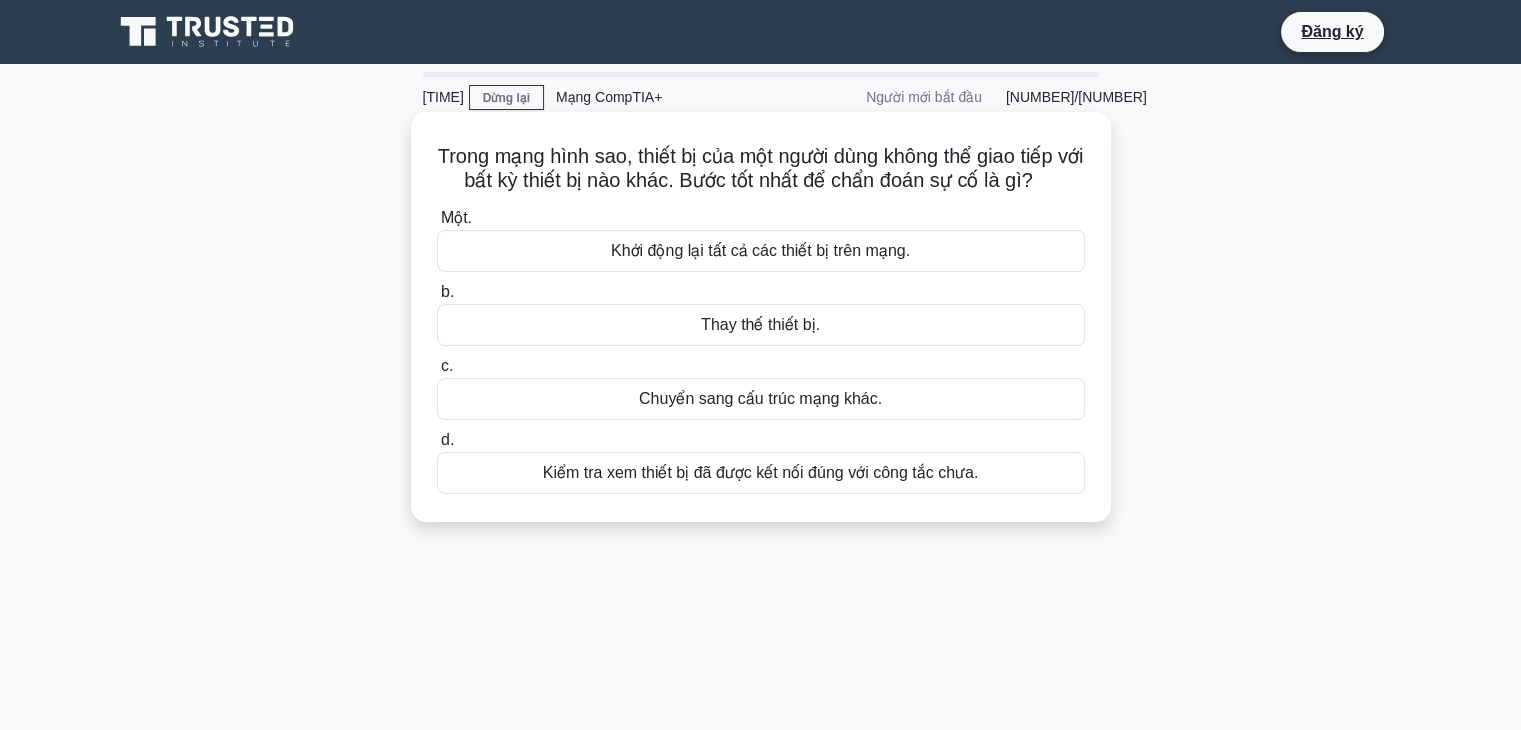 click on "Khởi động lại tất cả các thiết bị trên mạng." at bounding box center [760, 250] 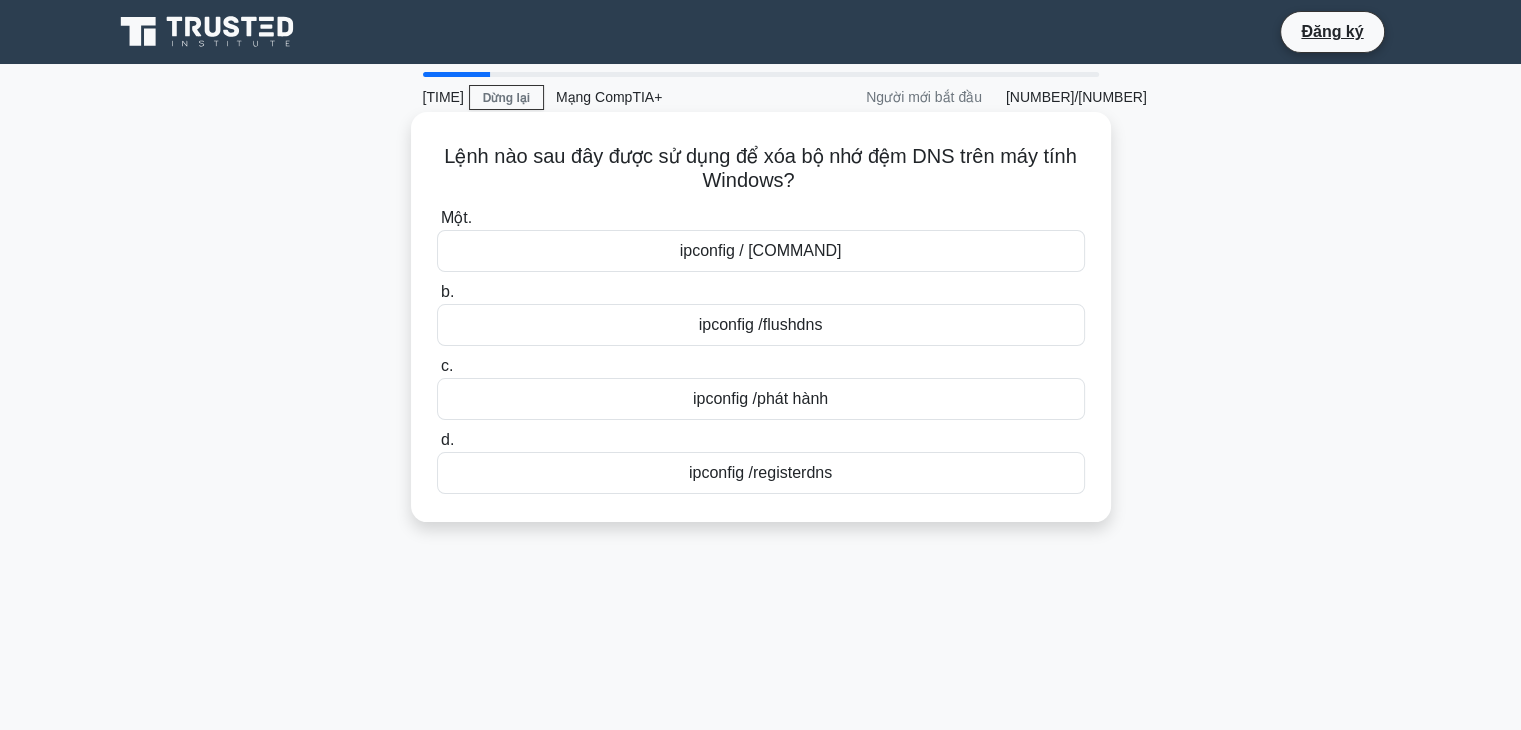 click on "ipconfig /registerdns" at bounding box center (761, 473) 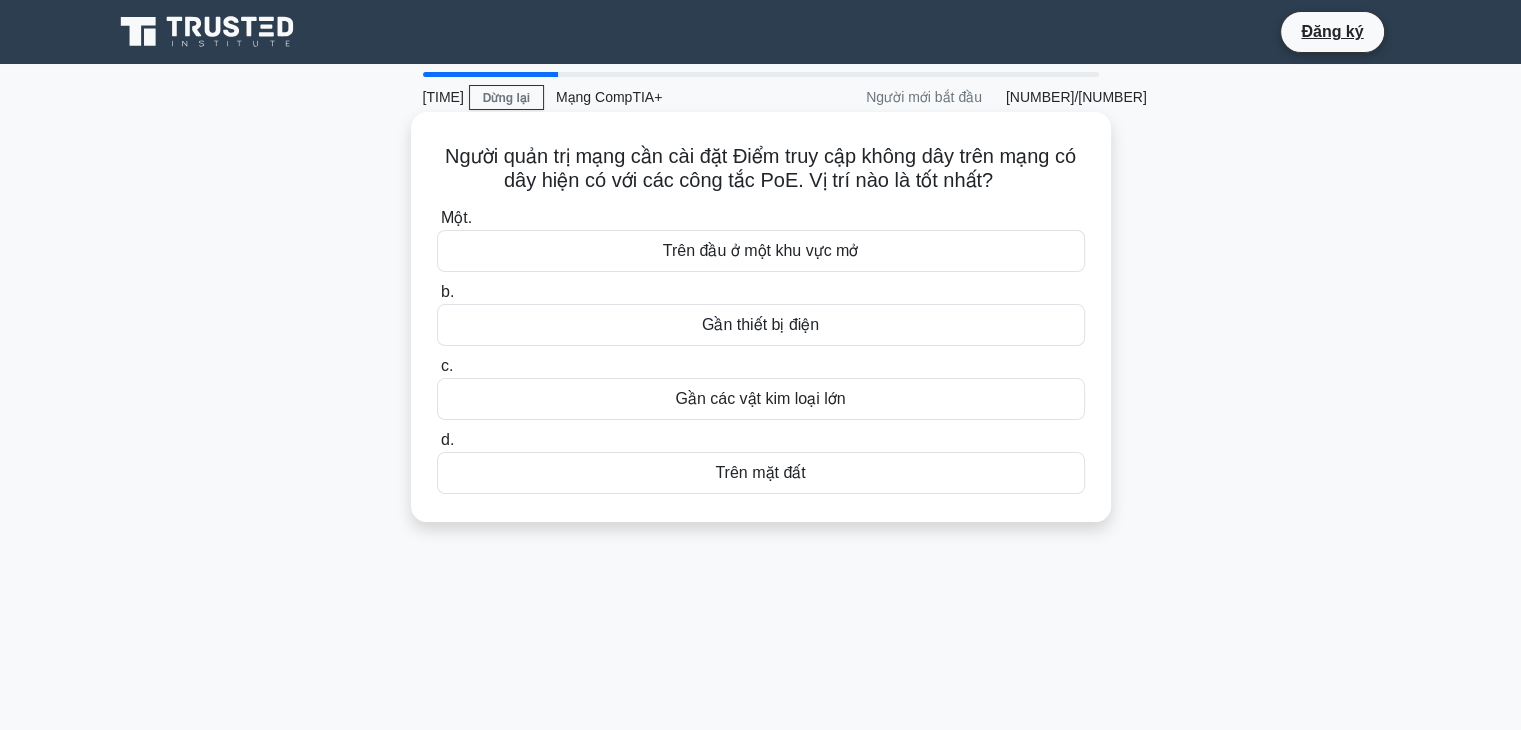click on "Trên đầu ở một khu vực mở" at bounding box center [761, 251] 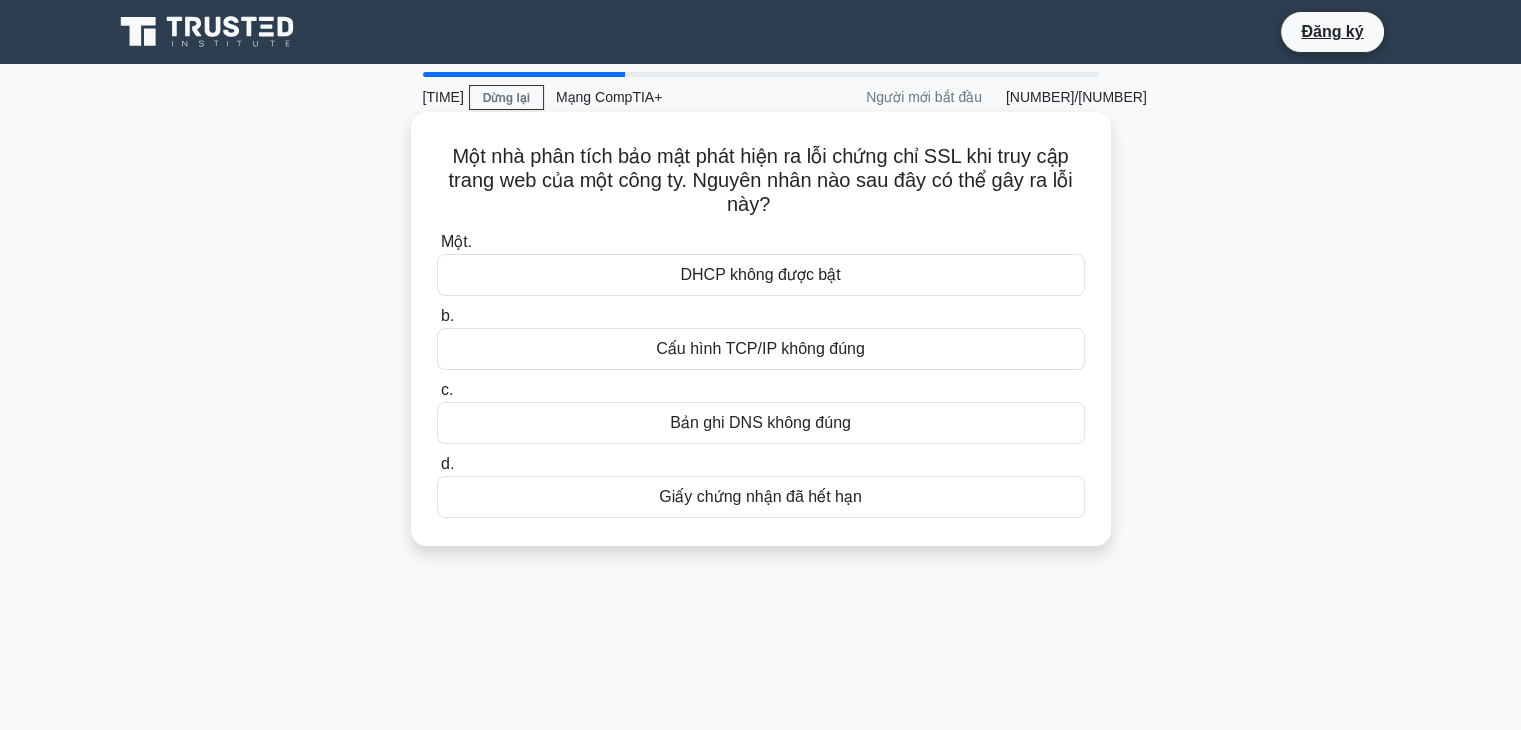 click on "Cấu hình TCP/IP không đúng" at bounding box center (761, 349) 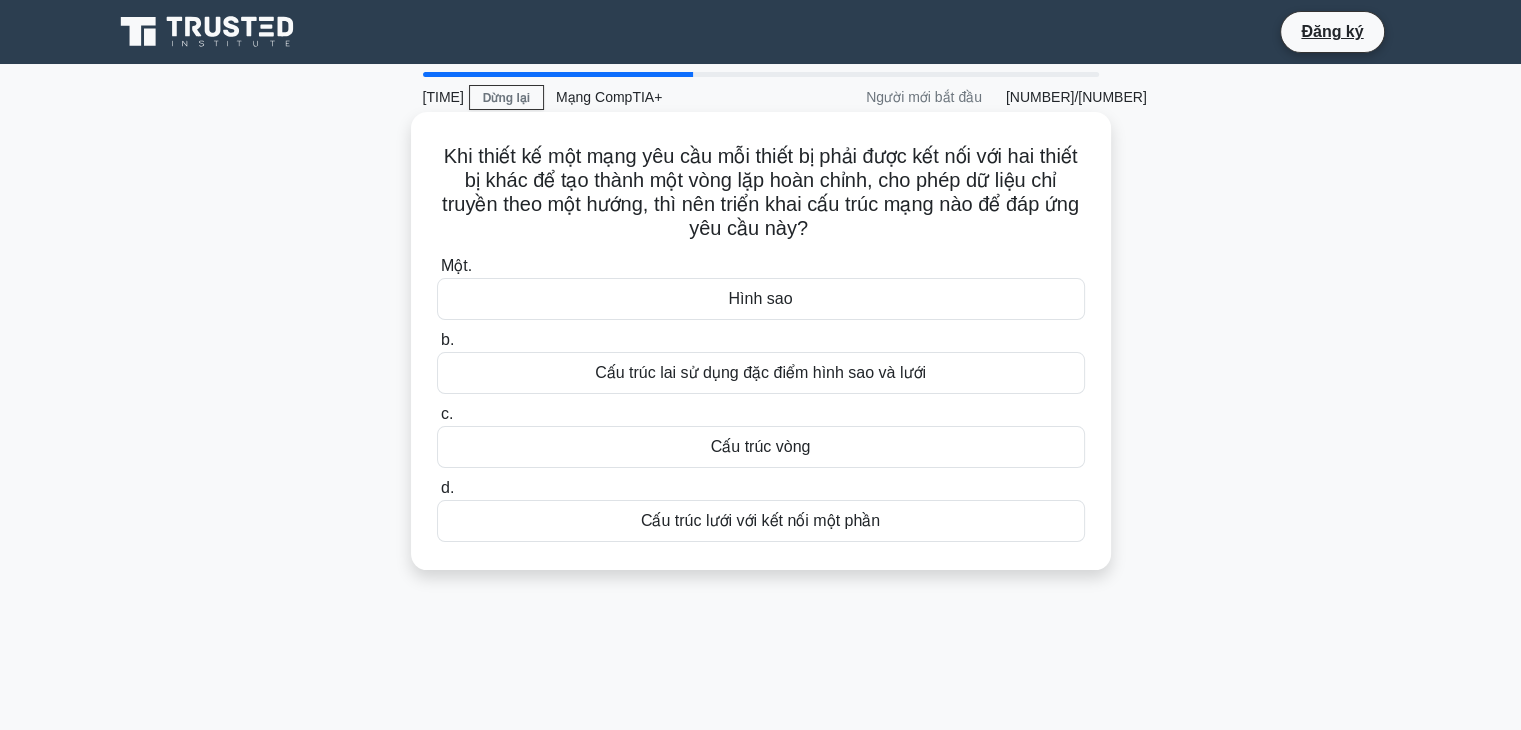 click on "Hình sao" at bounding box center (761, 299) 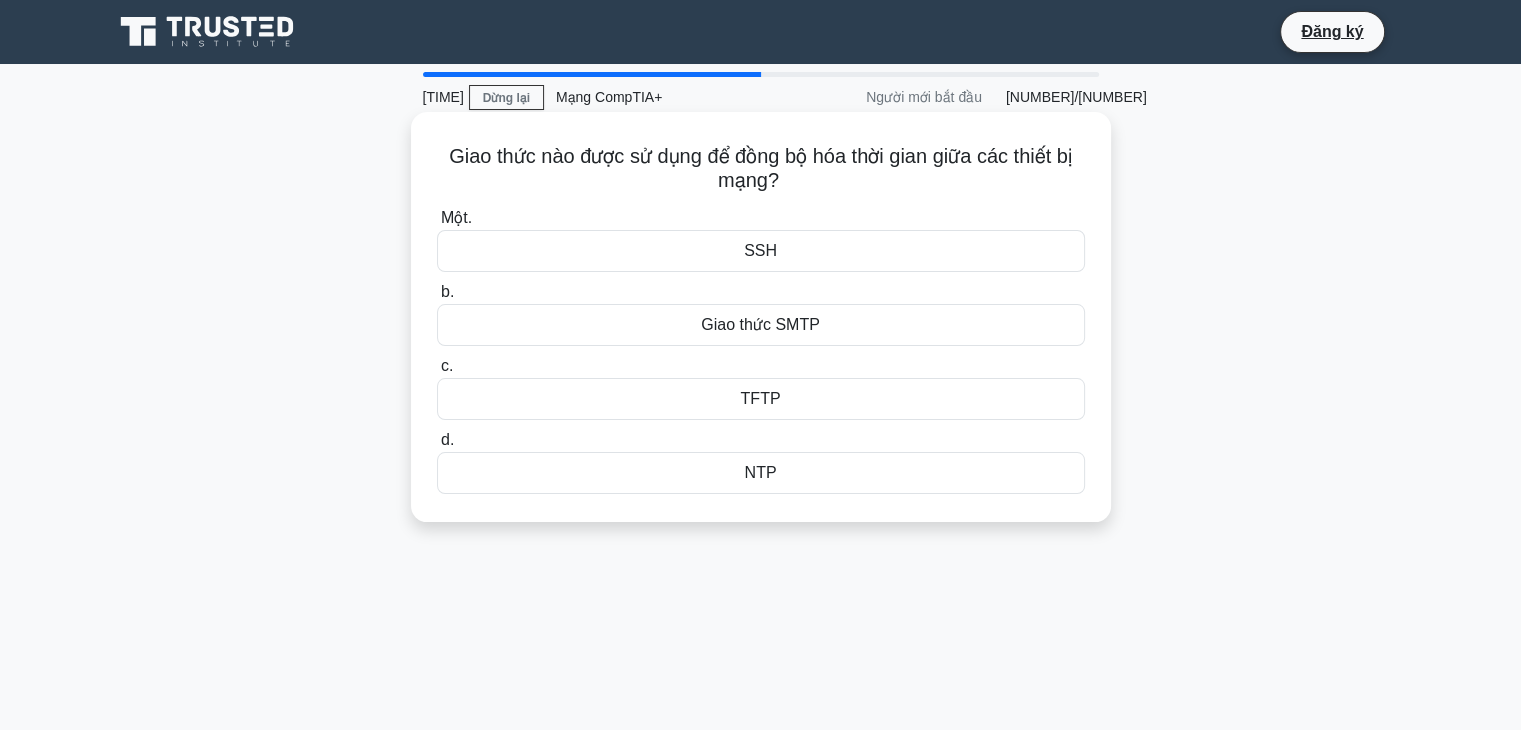 click on "Giao thức SMTP" at bounding box center [761, 325] 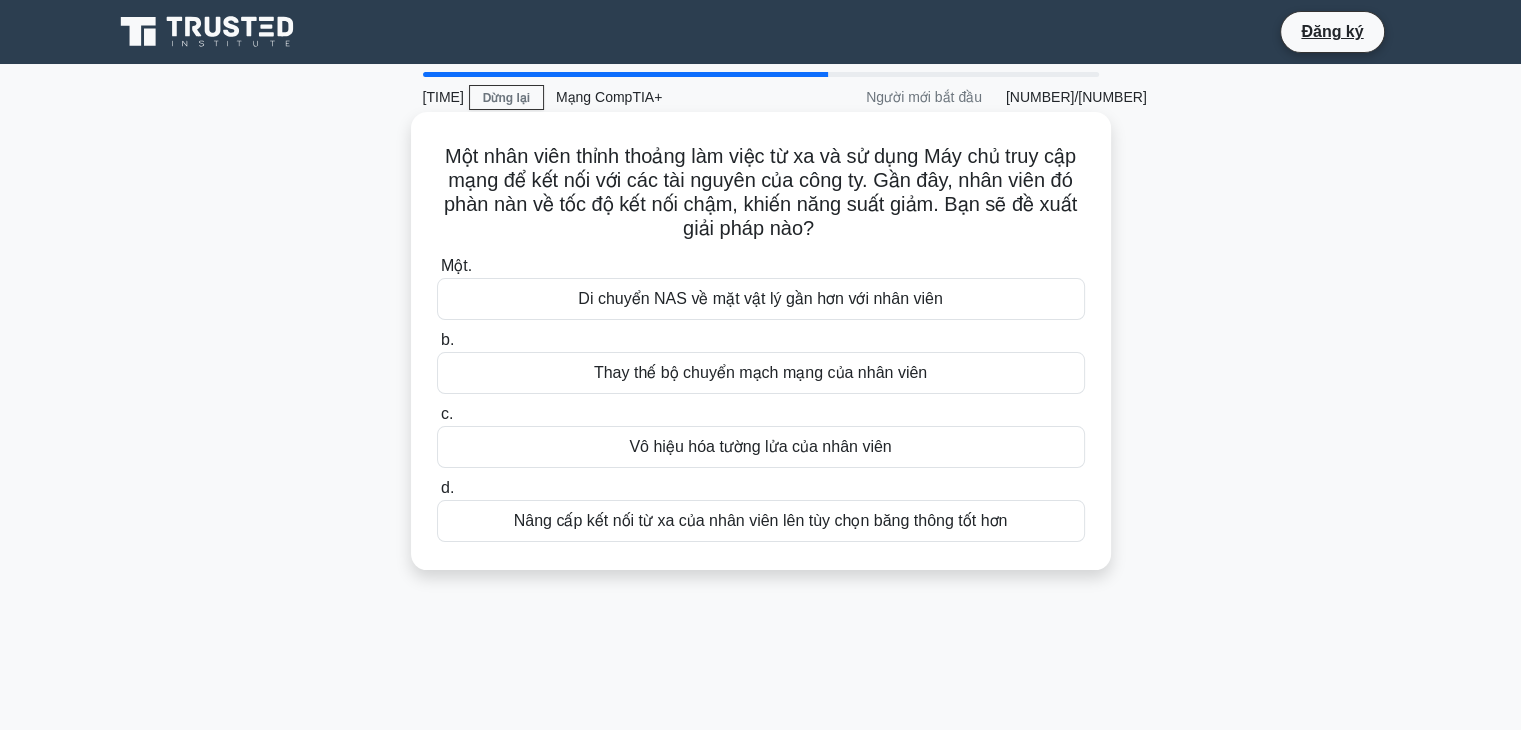 click on "Di chuyển NAS về mặt vật lý gần hơn với nhân viên" at bounding box center (760, 298) 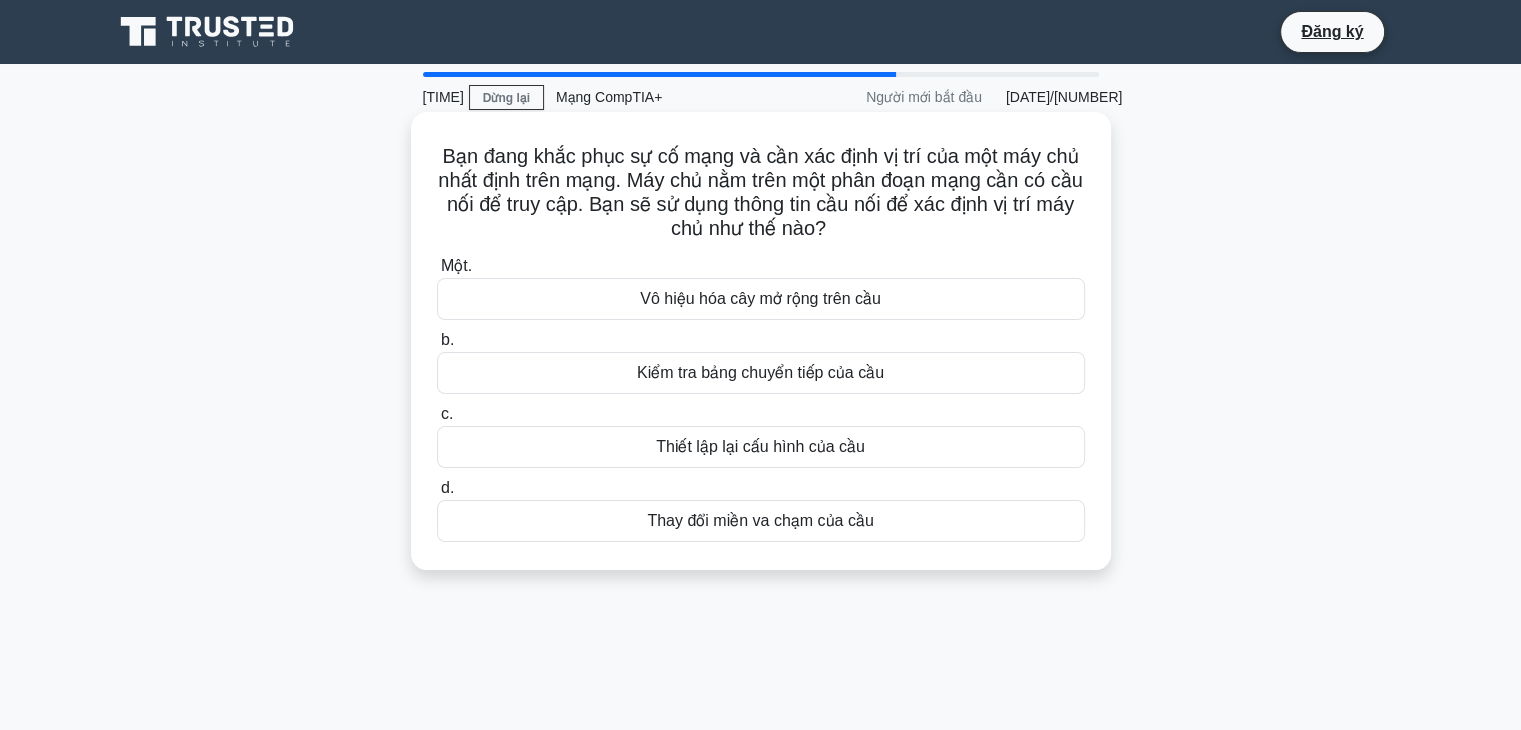 click on "Kiểm tra bảng chuyển tiếp của cầu" at bounding box center (761, 373) 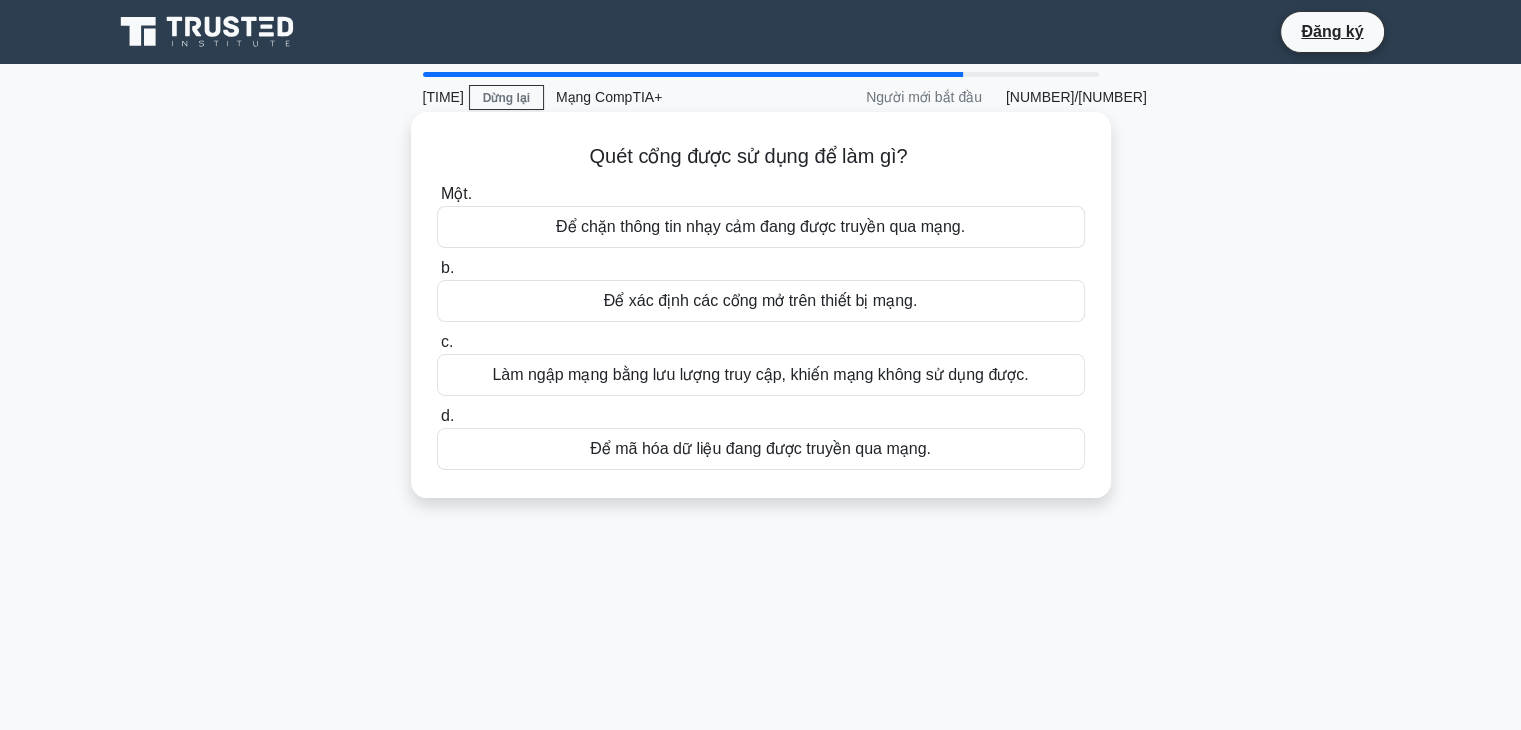 click on "Để chặn thông tin nhạy cảm đang được truyền qua mạng." at bounding box center (761, 227) 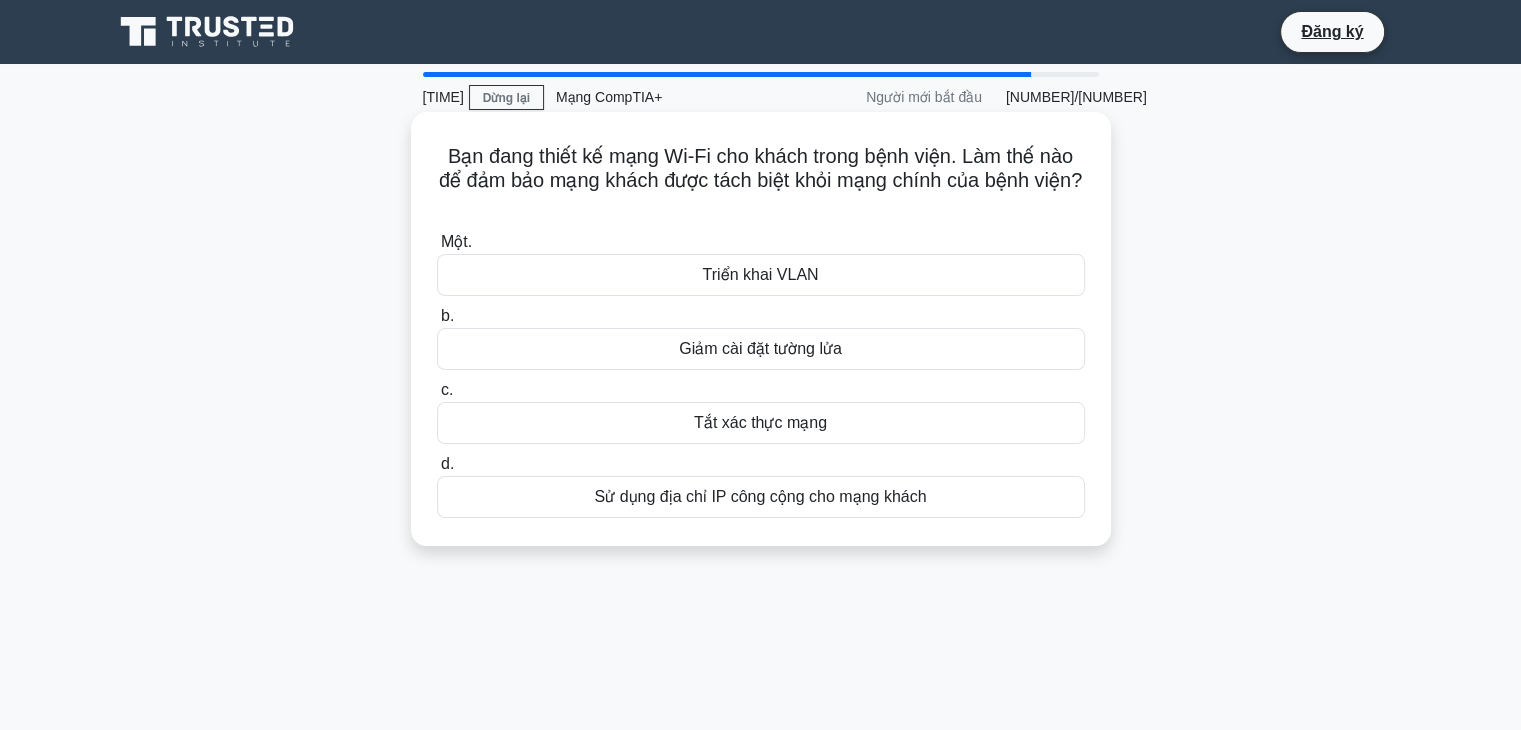 click on "Giảm cài đặt tường lửa" at bounding box center [760, 348] 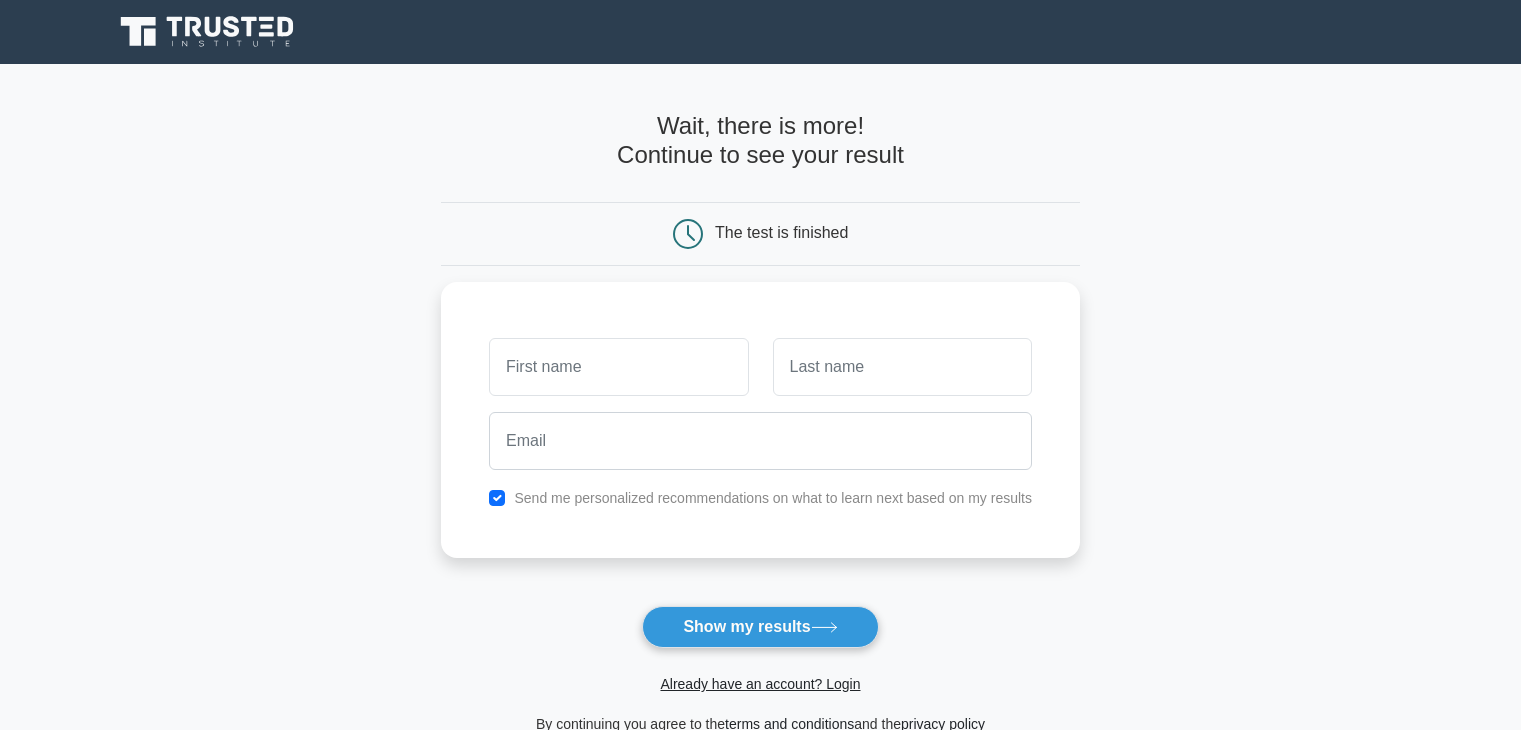 scroll, scrollTop: 0, scrollLeft: 0, axis: both 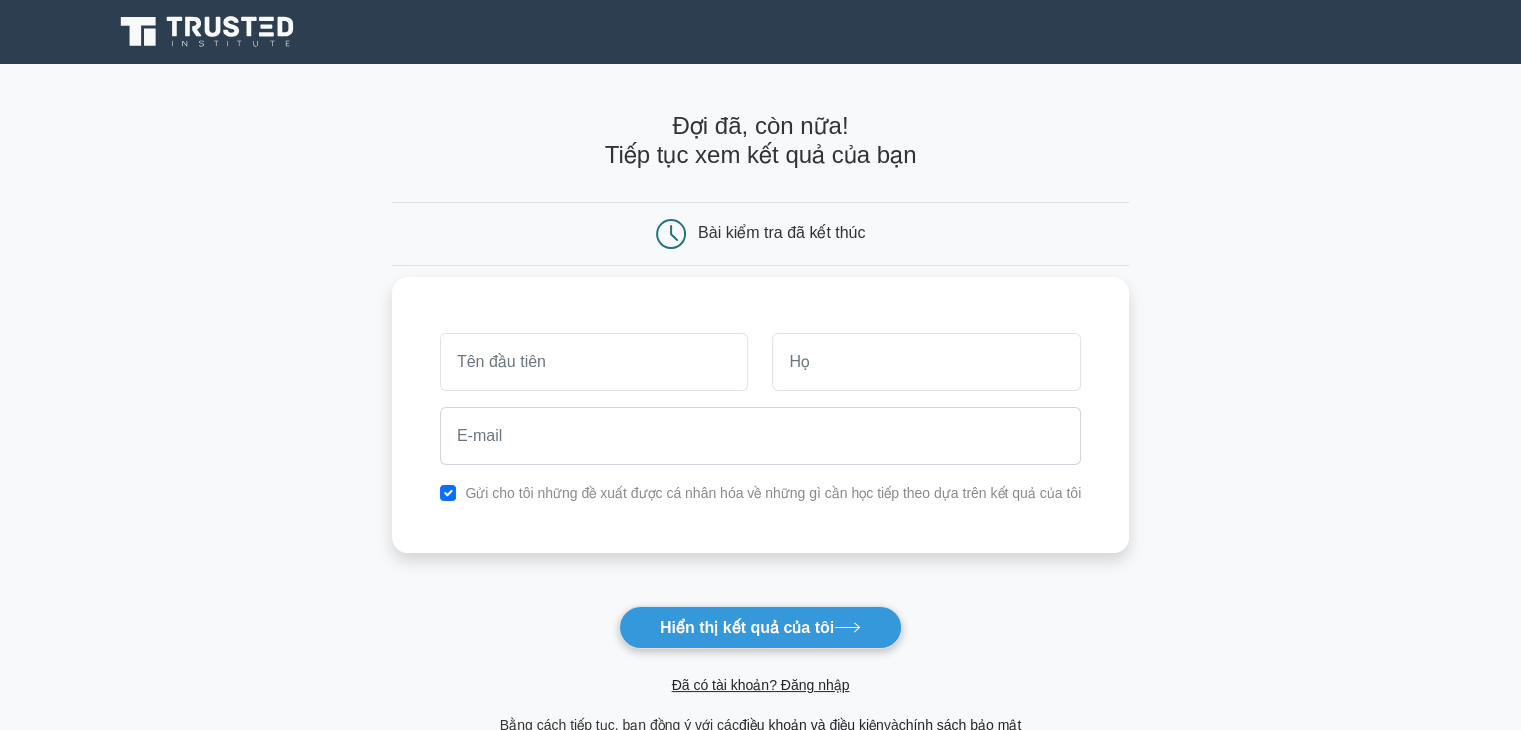 click at bounding box center [594, 362] 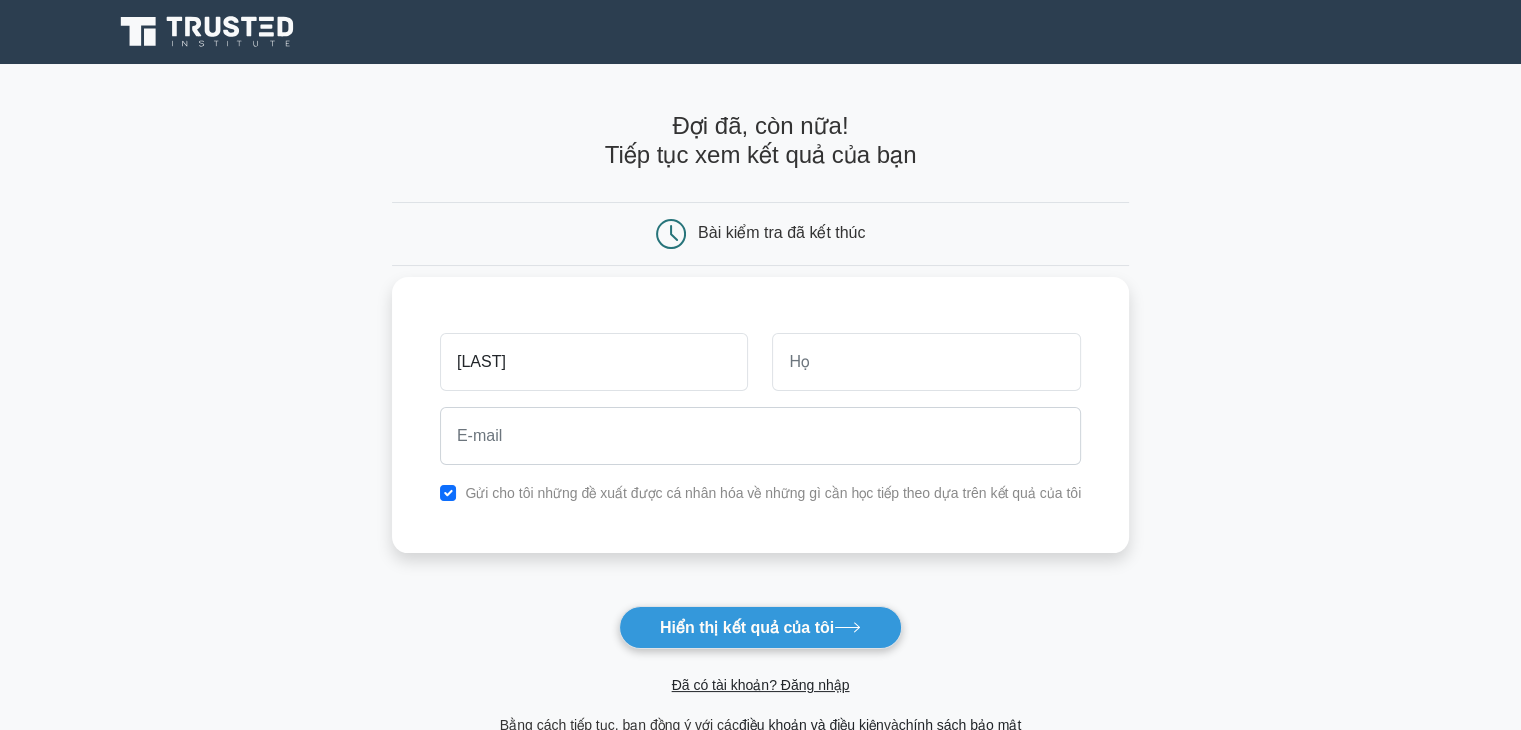 type on "[LAST]" 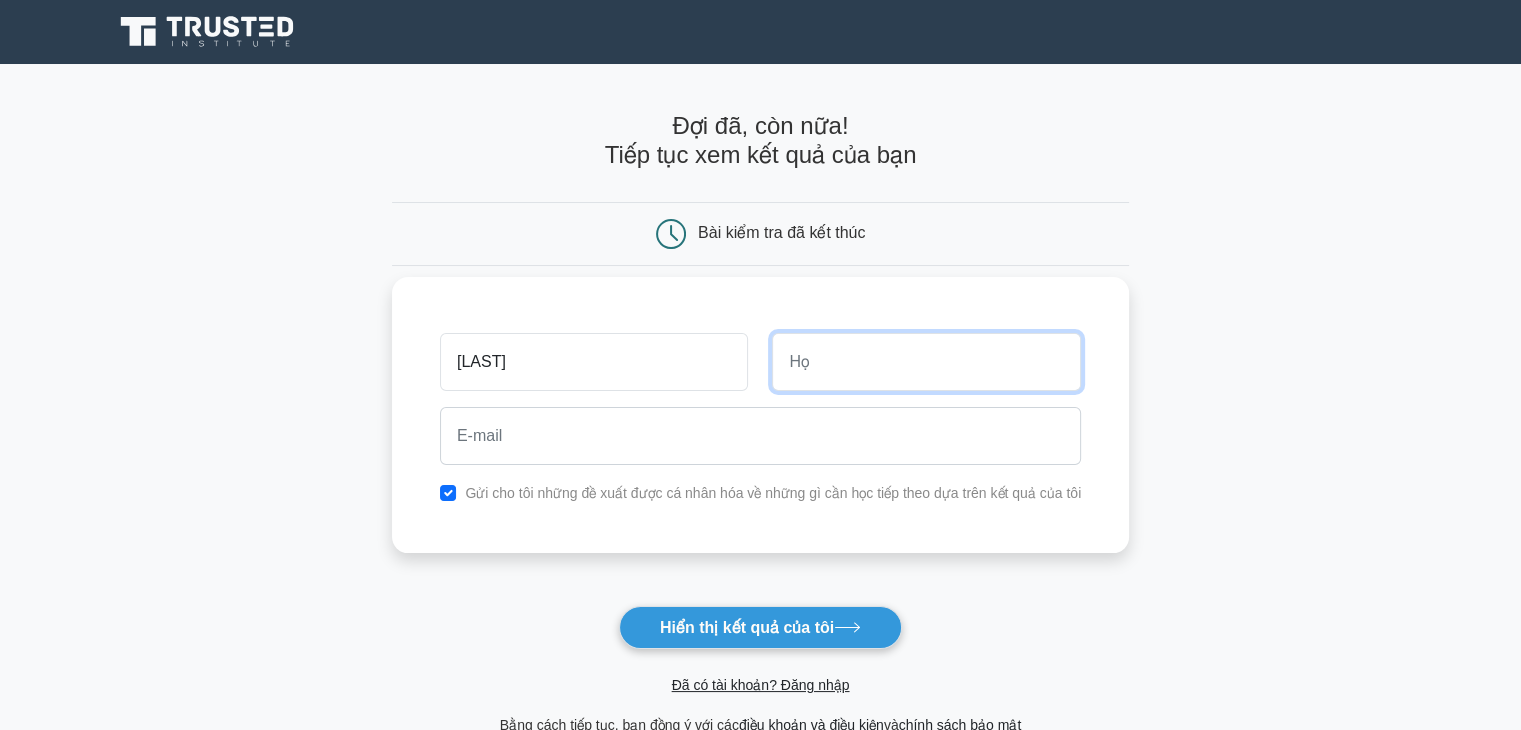 click at bounding box center [926, 362] 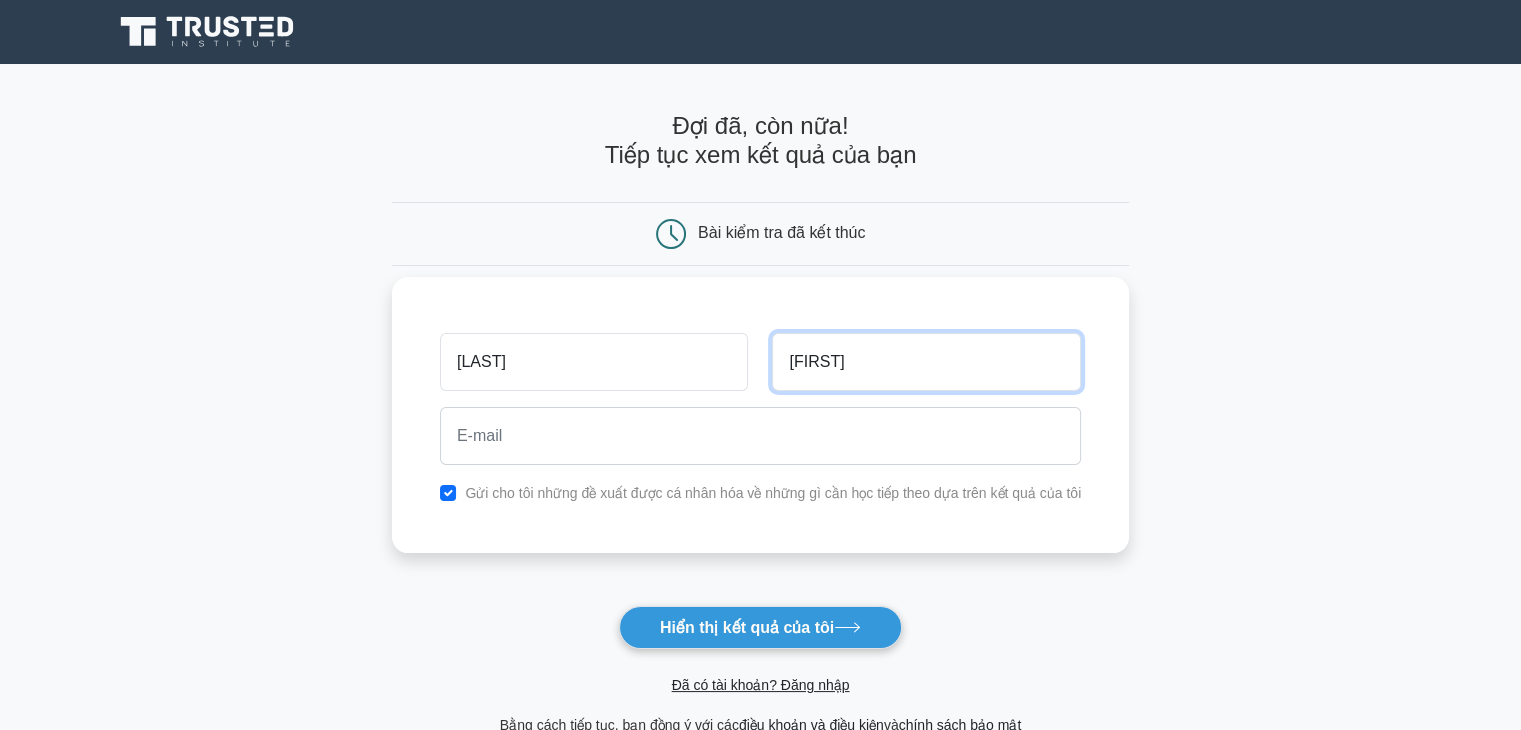 type on "[FIRST]" 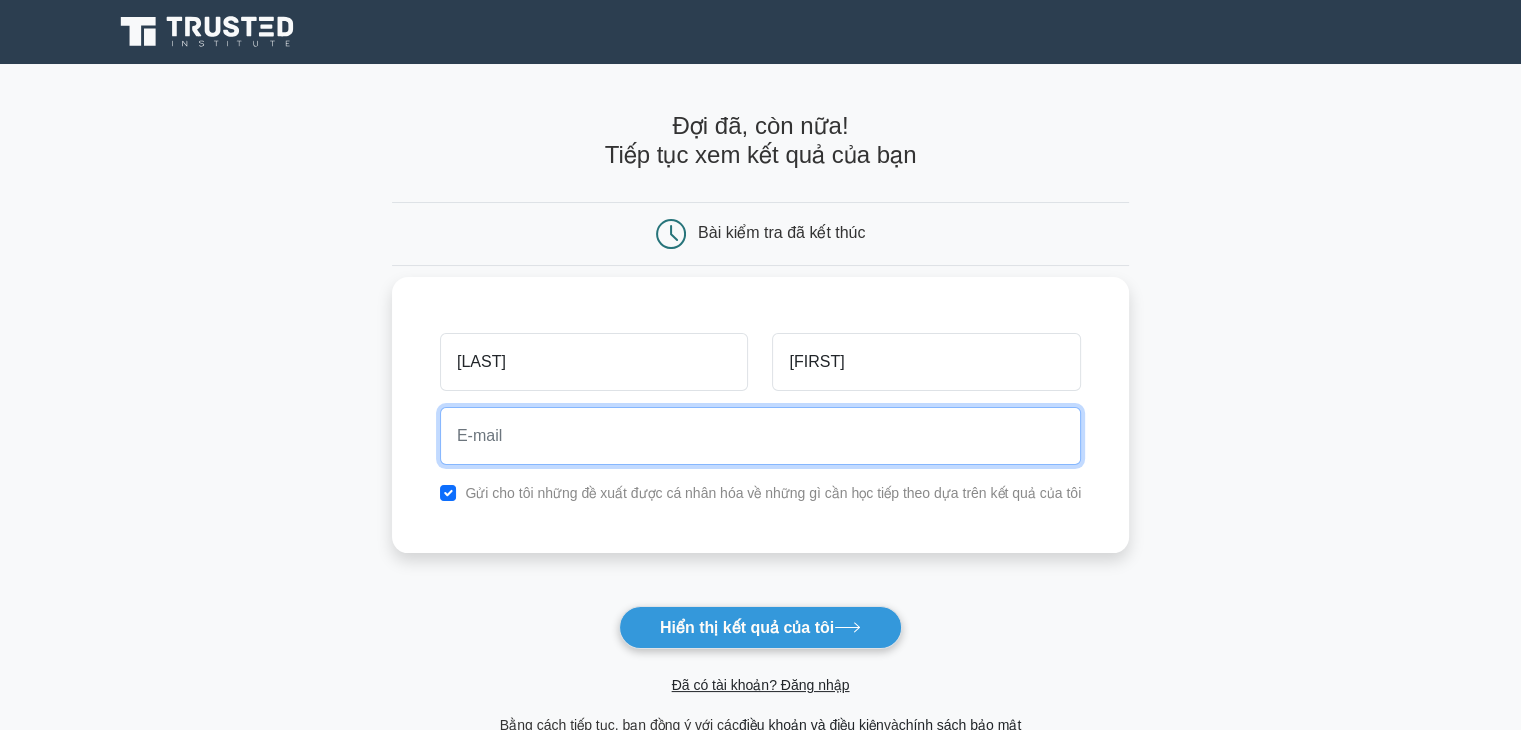 click at bounding box center [760, 436] 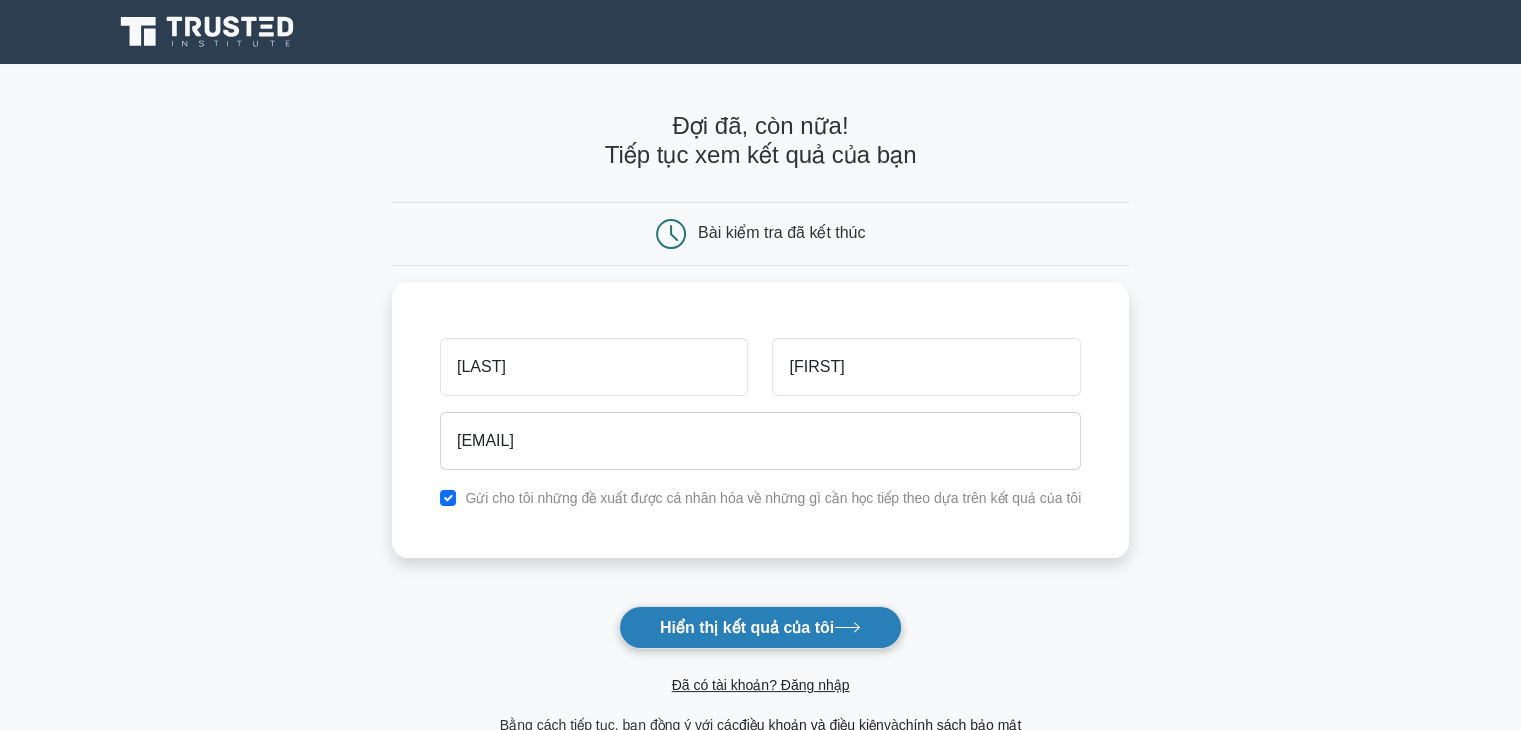 click on "Hiển thị kết quả của tôi" at bounding box center [747, 627] 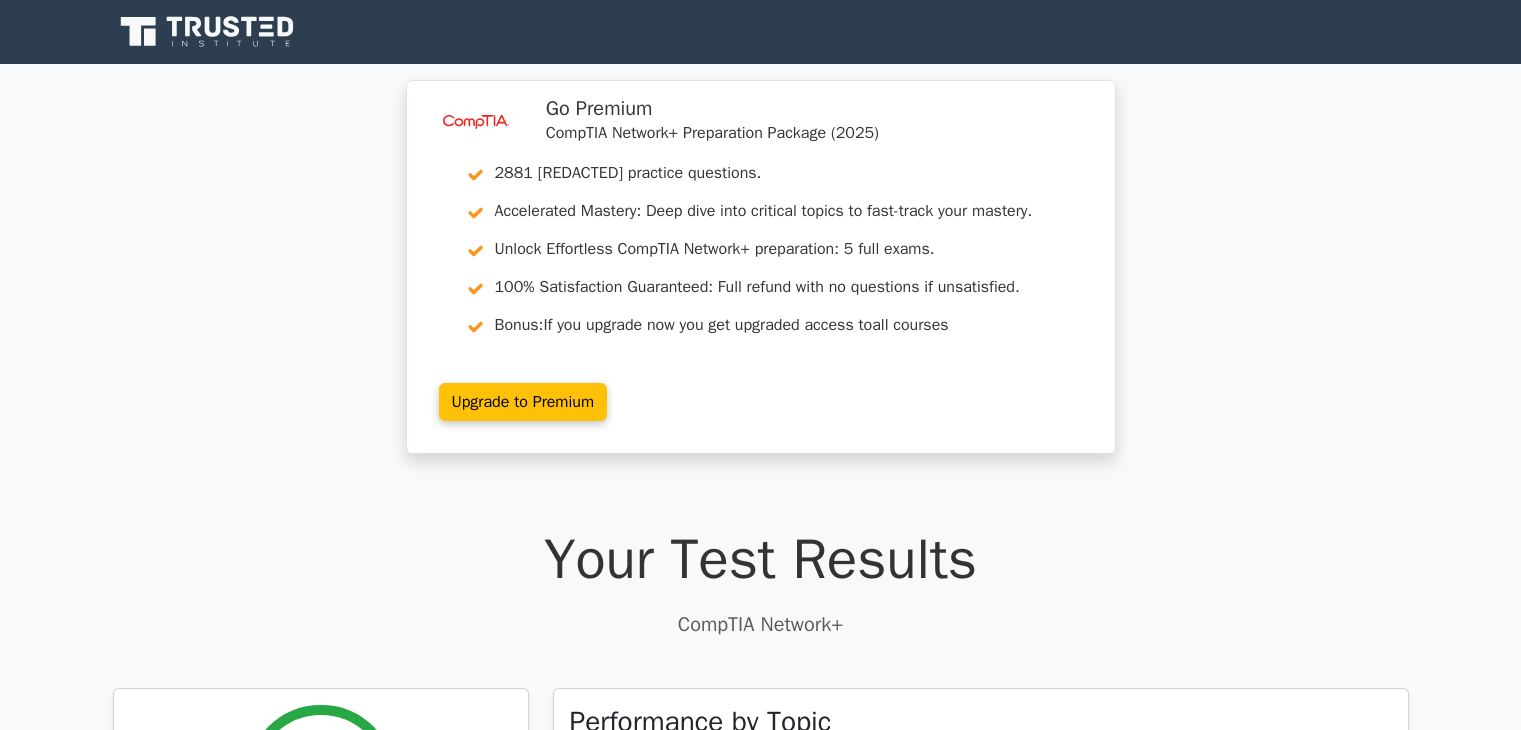scroll, scrollTop: 0, scrollLeft: 0, axis: both 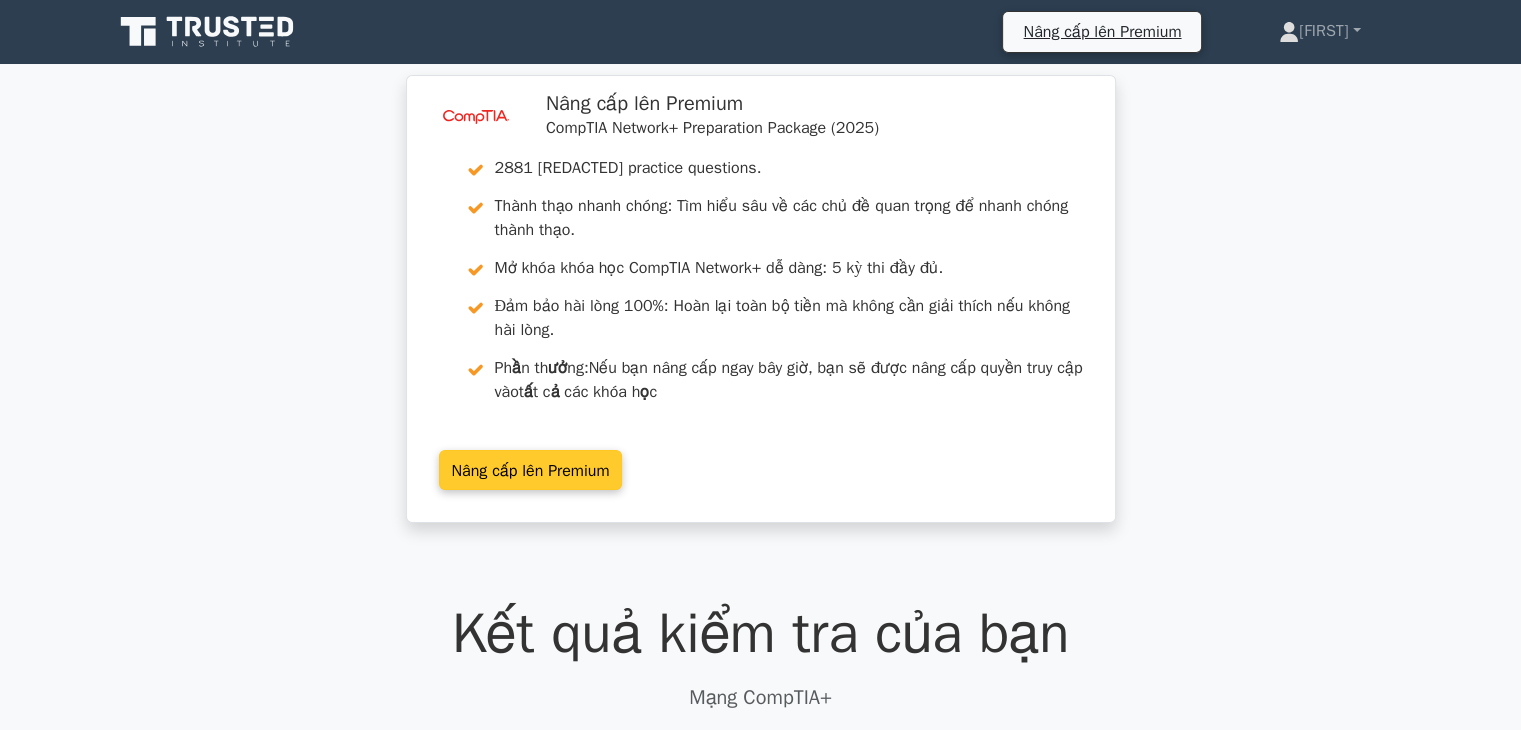 click on "Nâng cấp lên Premium" at bounding box center (531, 469) 